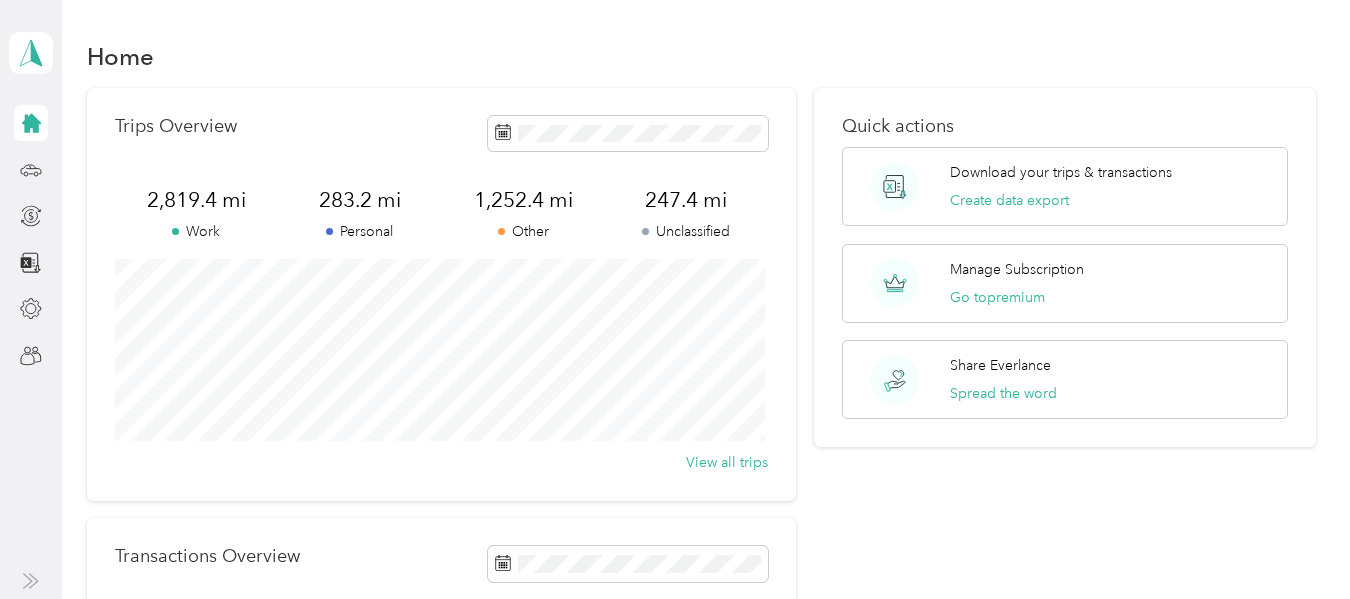 scroll, scrollTop: 0, scrollLeft: 0, axis: both 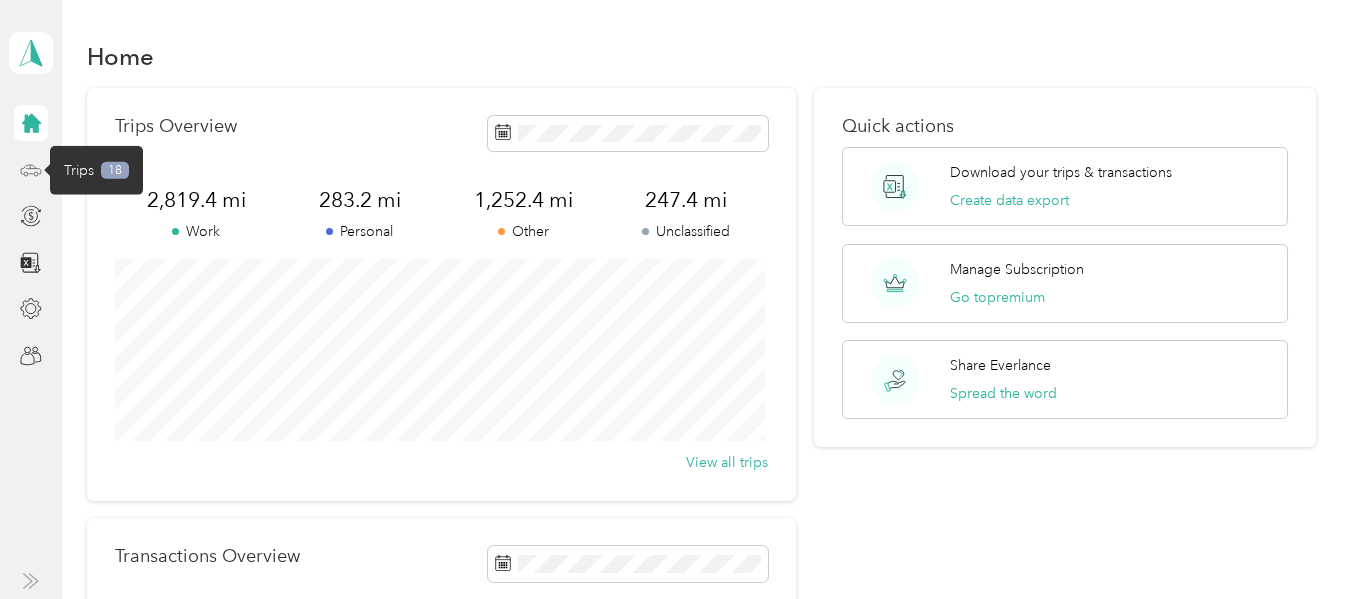 click 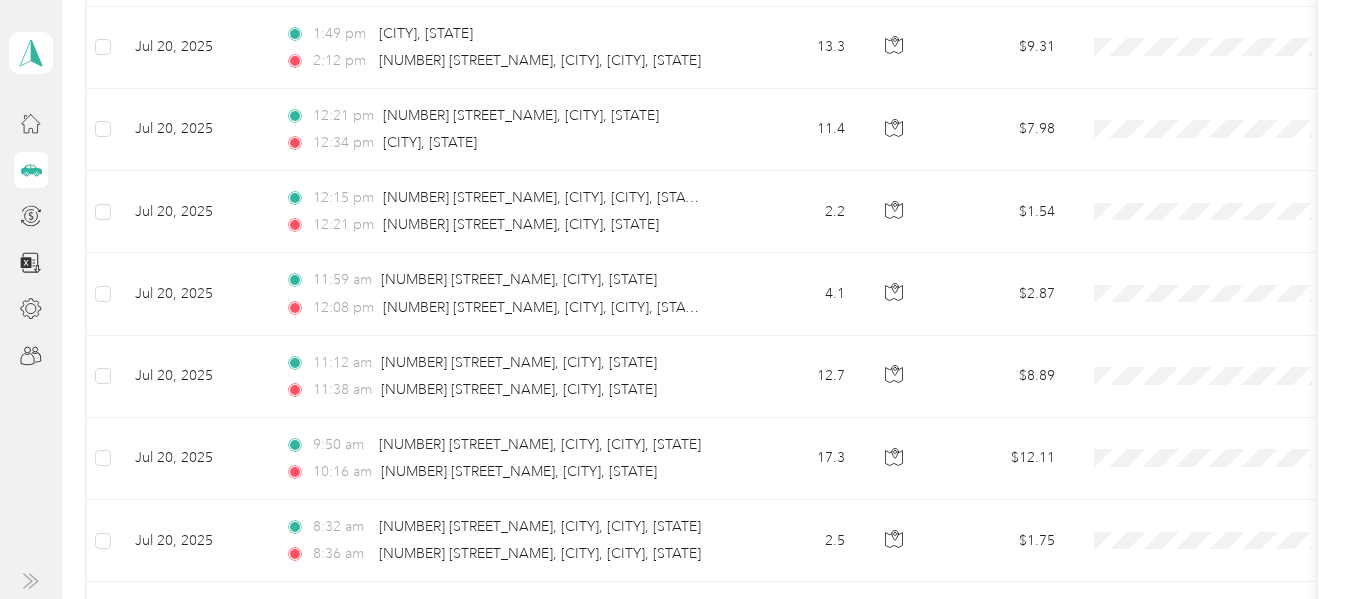 scroll, scrollTop: 1156, scrollLeft: 0, axis: vertical 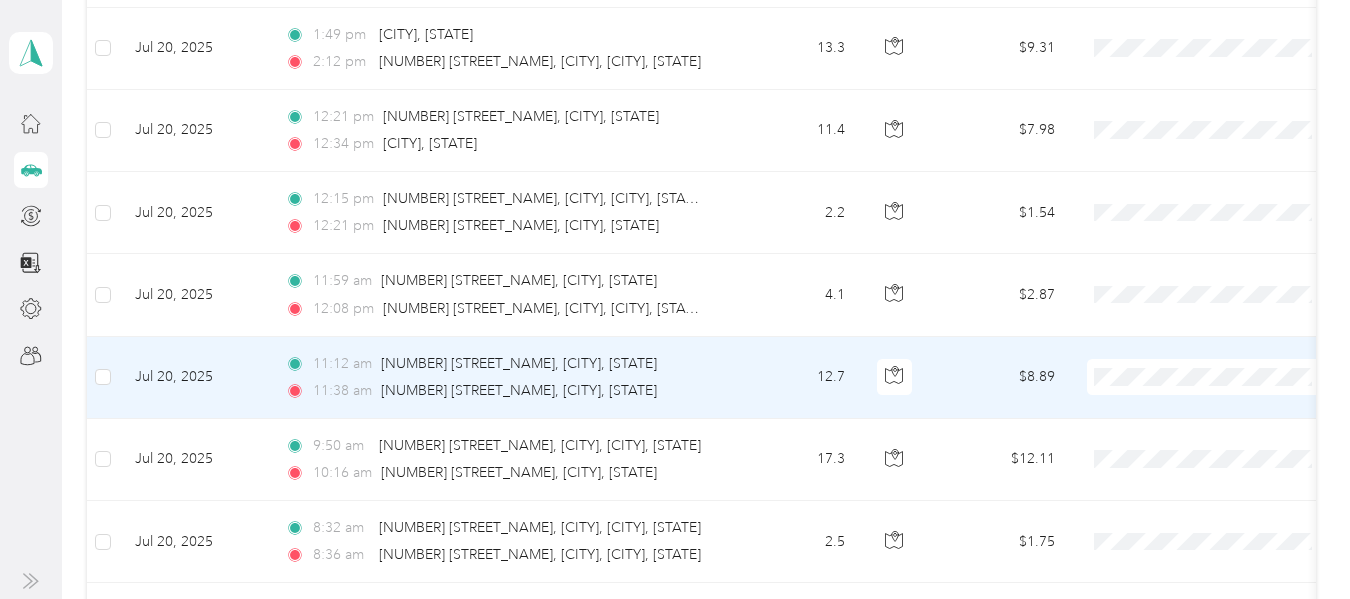 click on "Personal" at bounding box center (1211, 124) 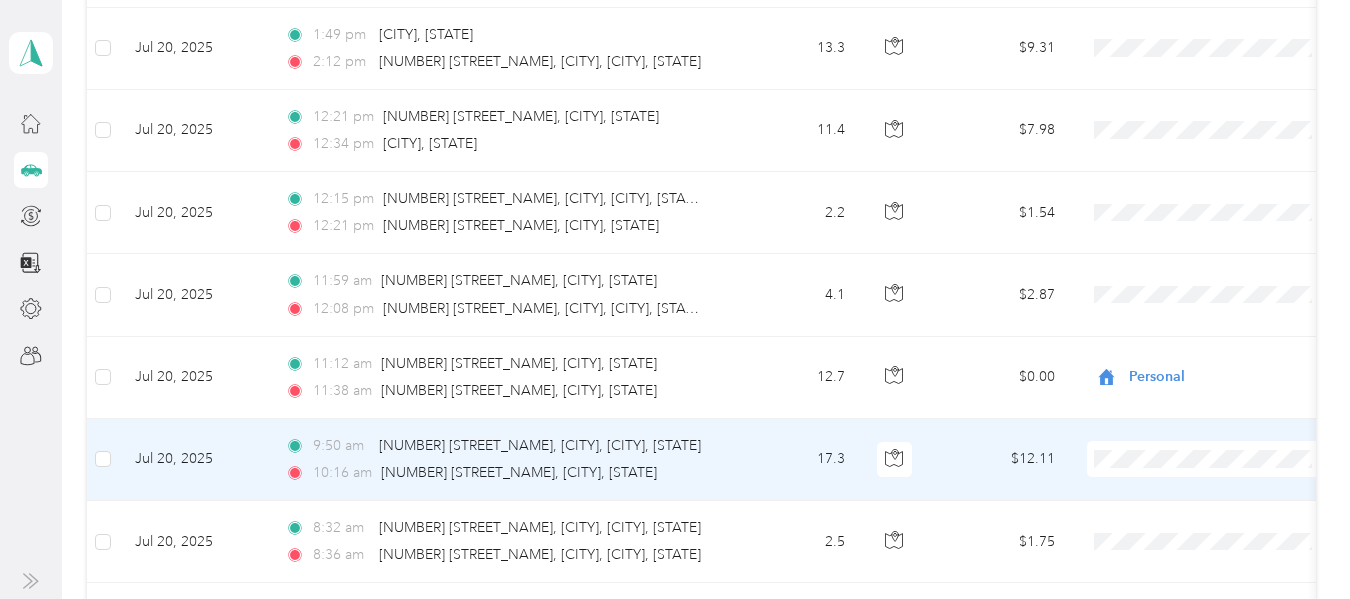 click on "Personal" at bounding box center [1228, 207] 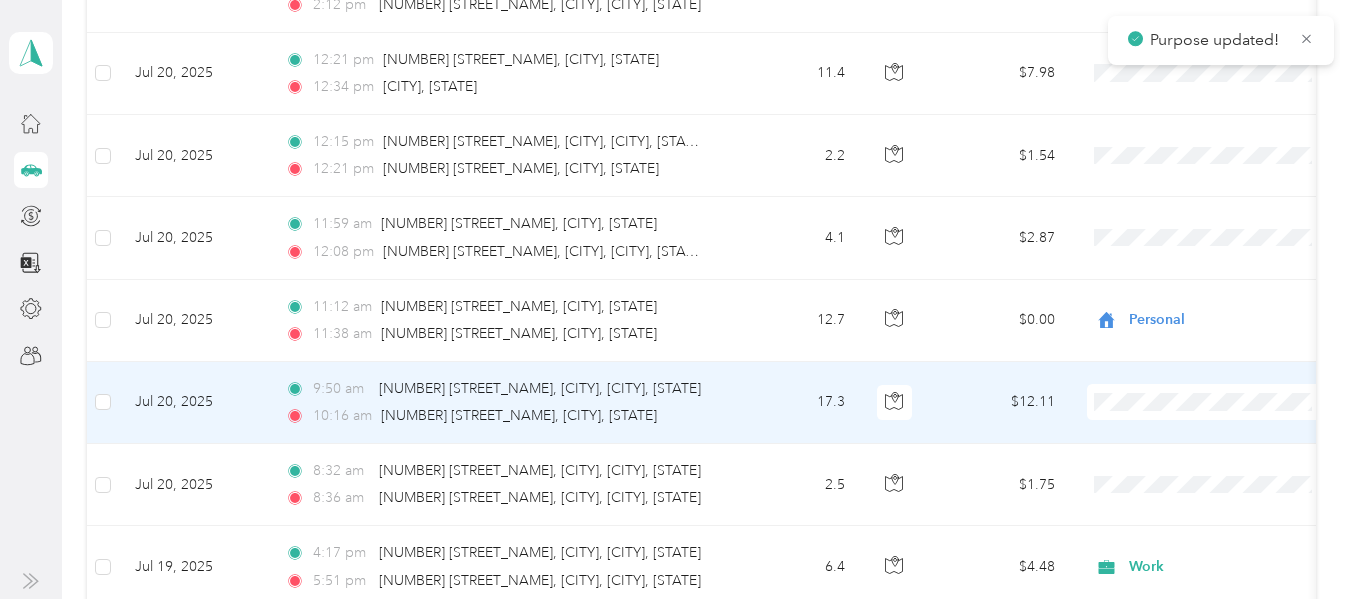 scroll, scrollTop: 1256, scrollLeft: 0, axis: vertical 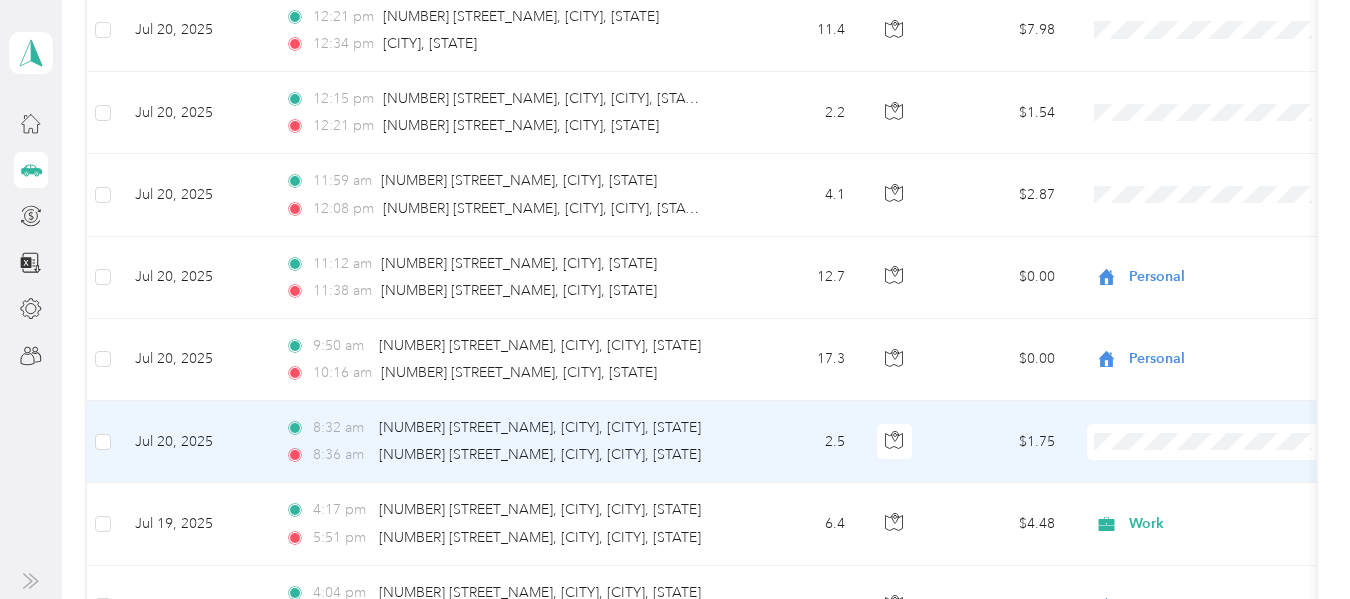 click on "Real Estate" at bounding box center (1228, 222) 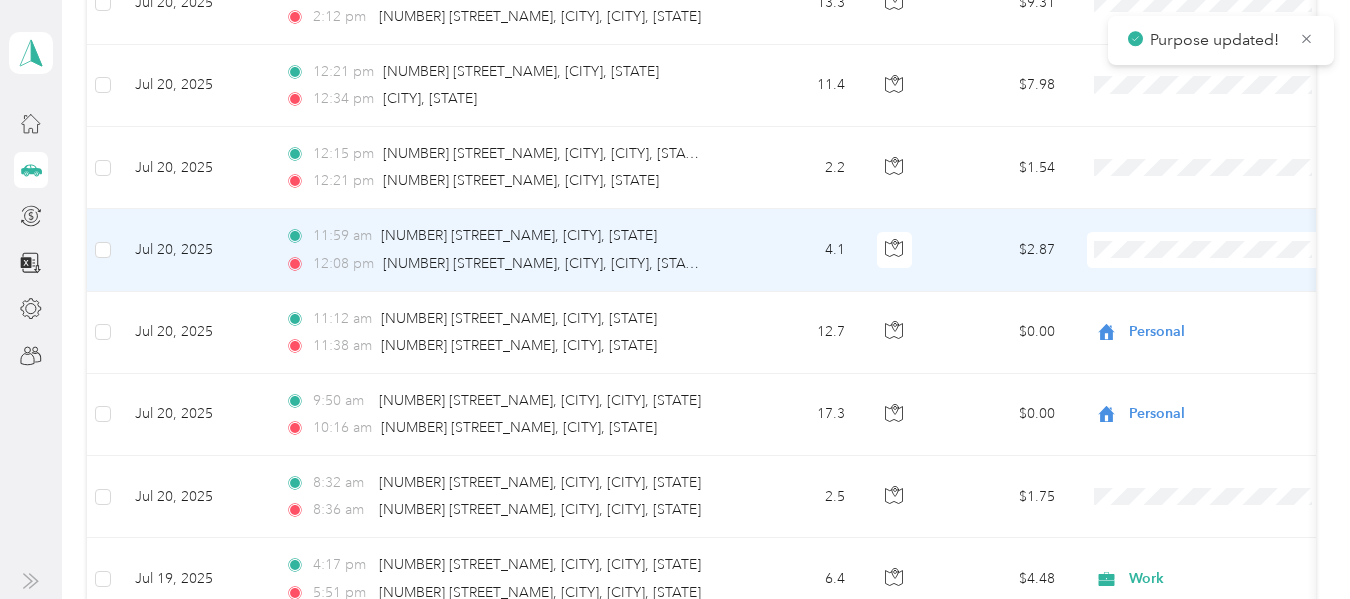 scroll, scrollTop: 1156, scrollLeft: 0, axis: vertical 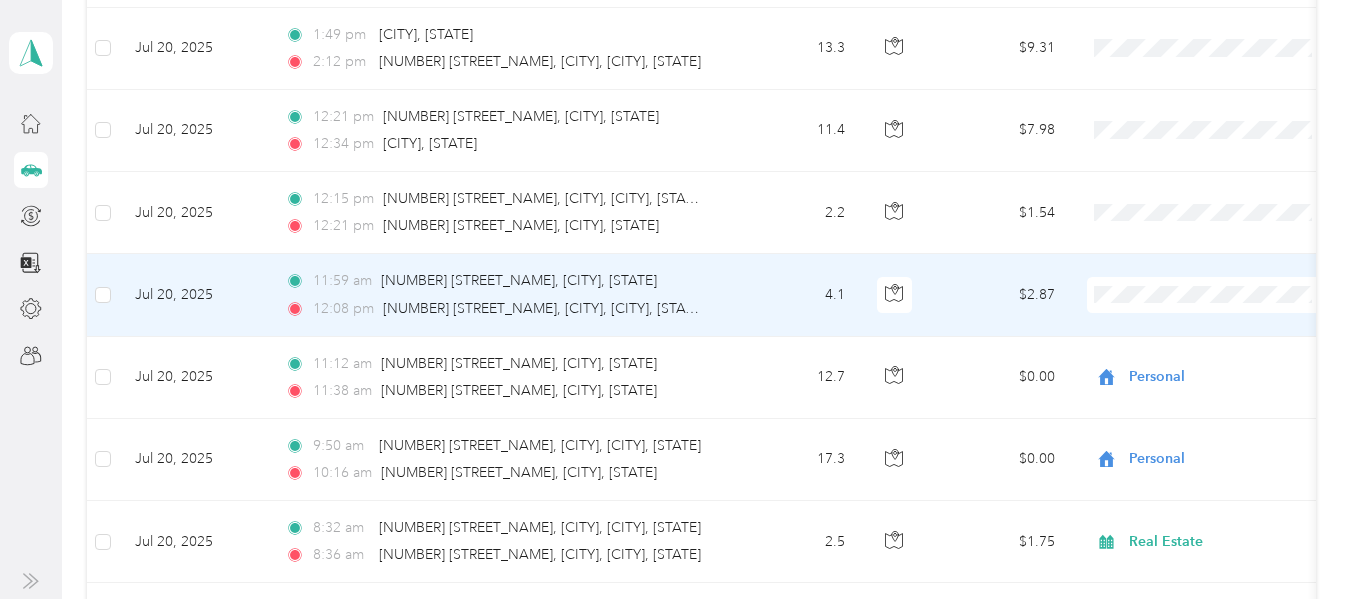 click on "Personal" at bounding box center (1228, 360) 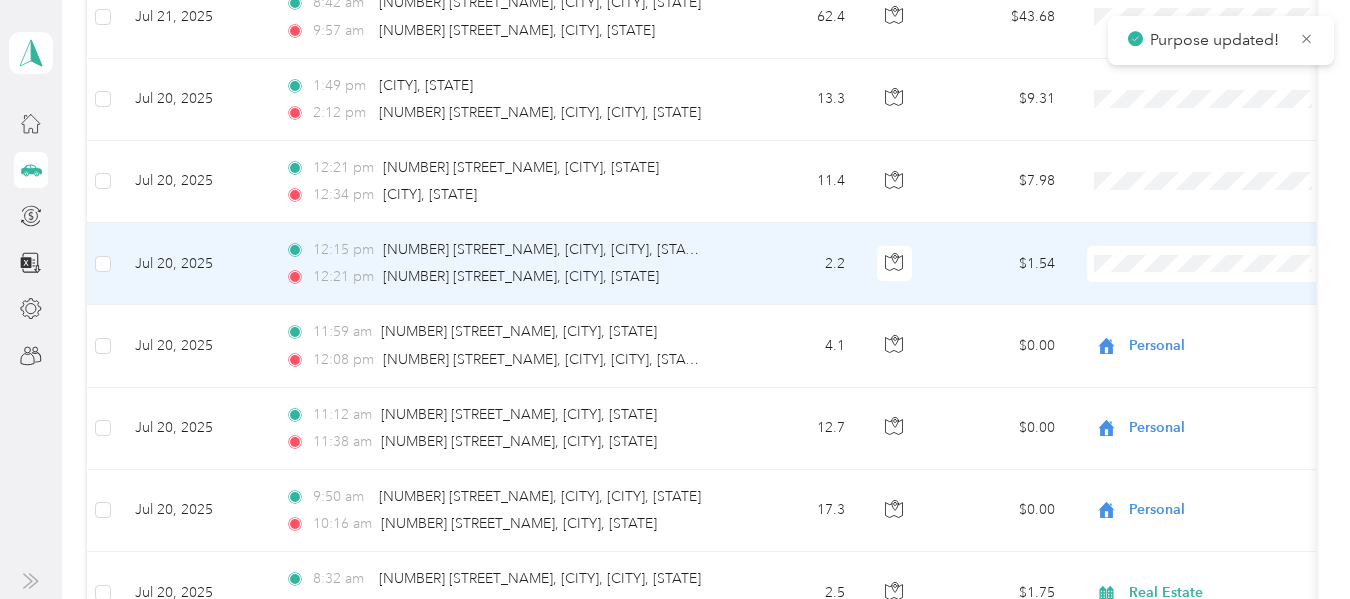 scroll, scrollTop: 1056, scrollLeft: 0, axis: vertical 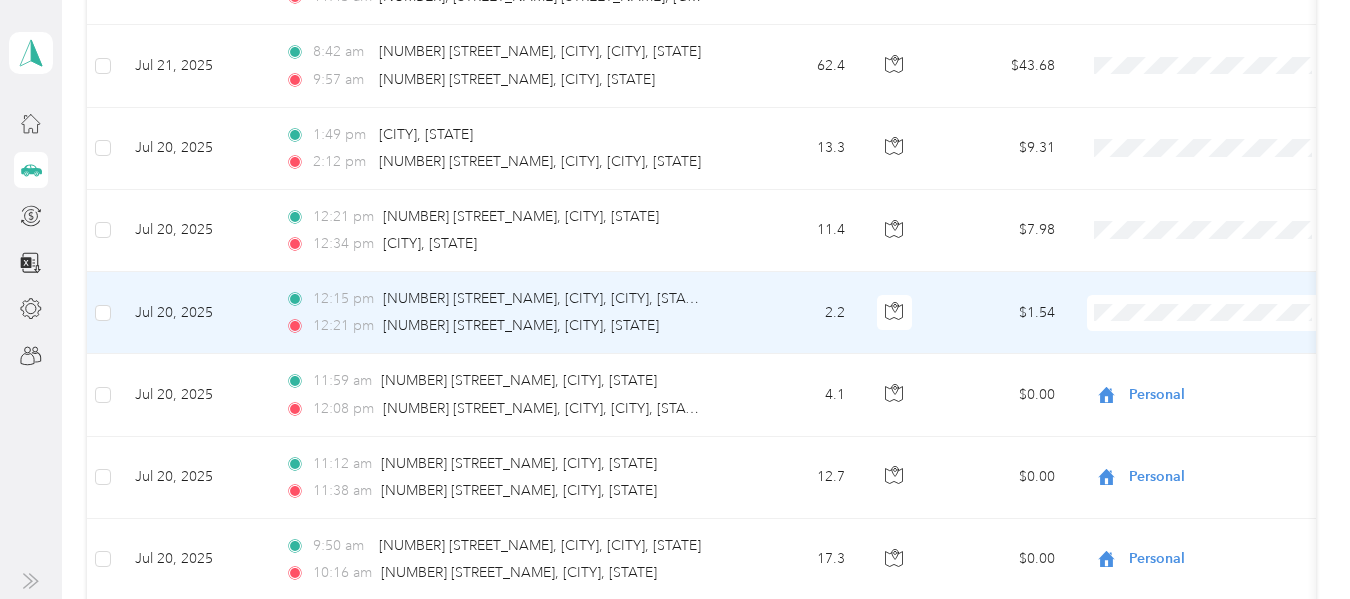 click on "Personal" at bounding box center (1228, 61) 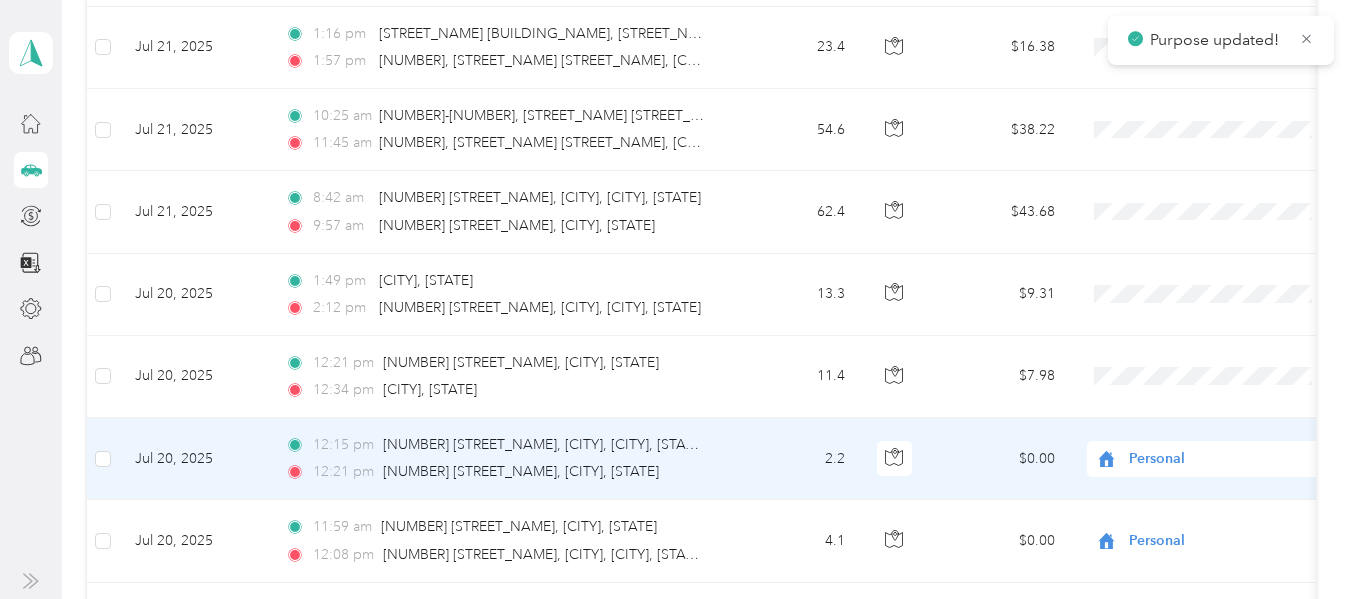 scroll, scrollTop: 956, scrollLeft: 0, axis: vertical 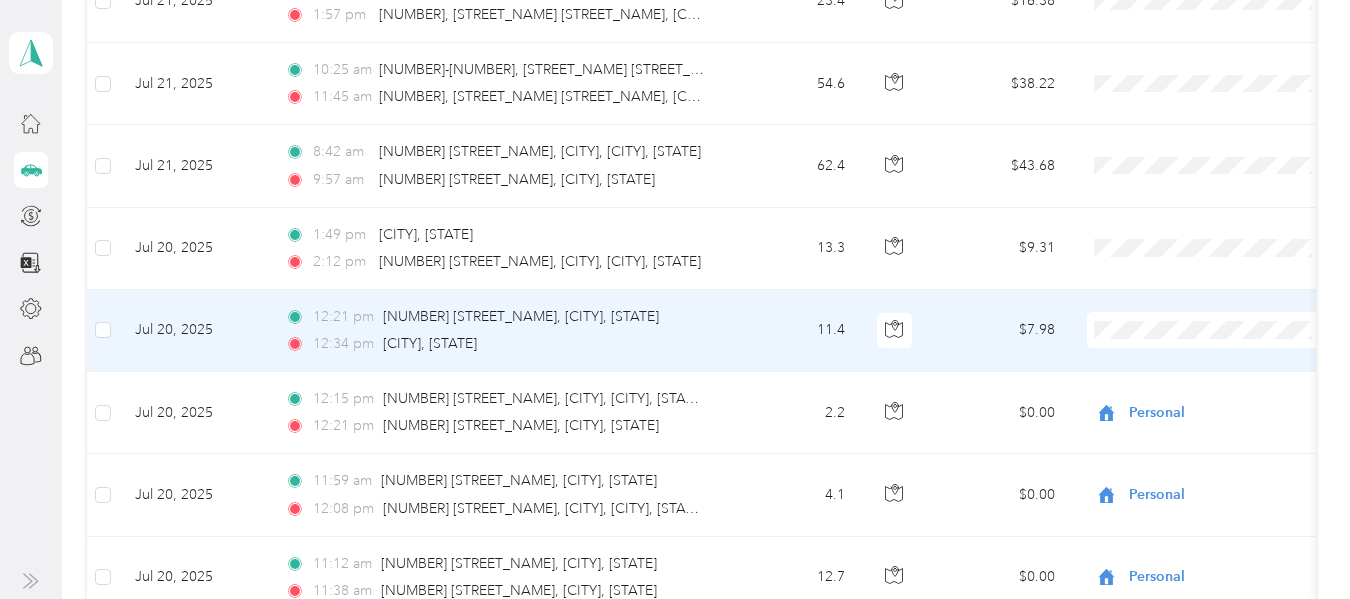 click on "Personal" at bounding box center [1228, 78] 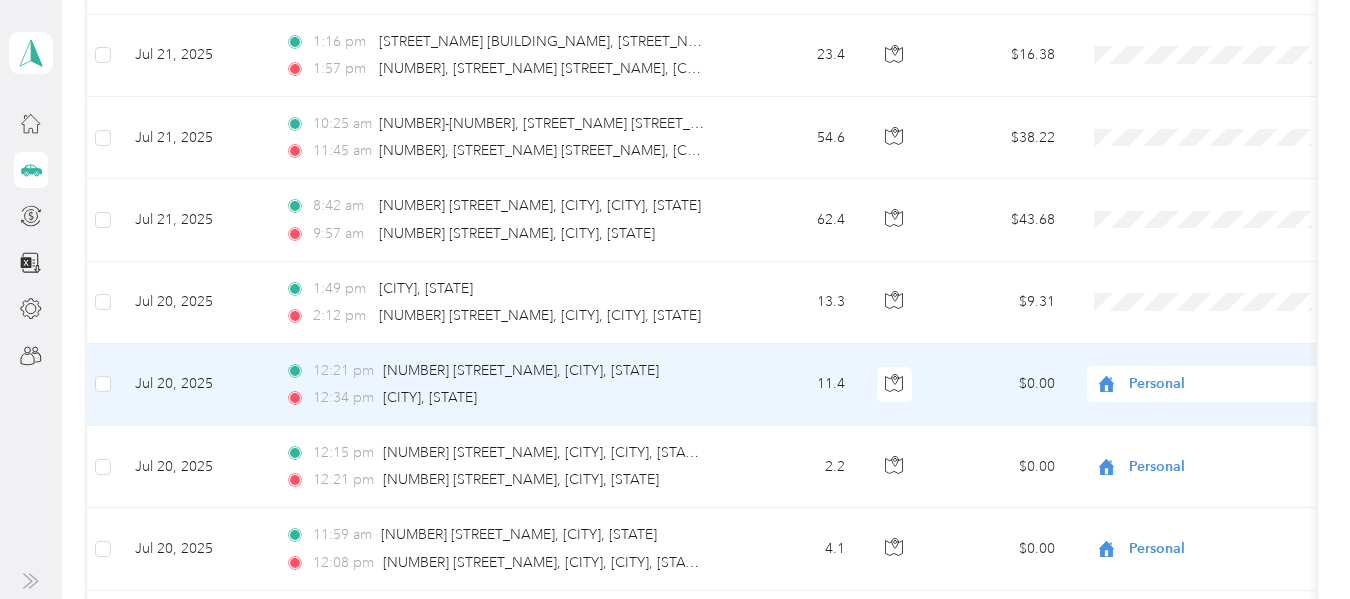 scroll, scrollTop: 856, scrollLeft: 0, axis: vertical 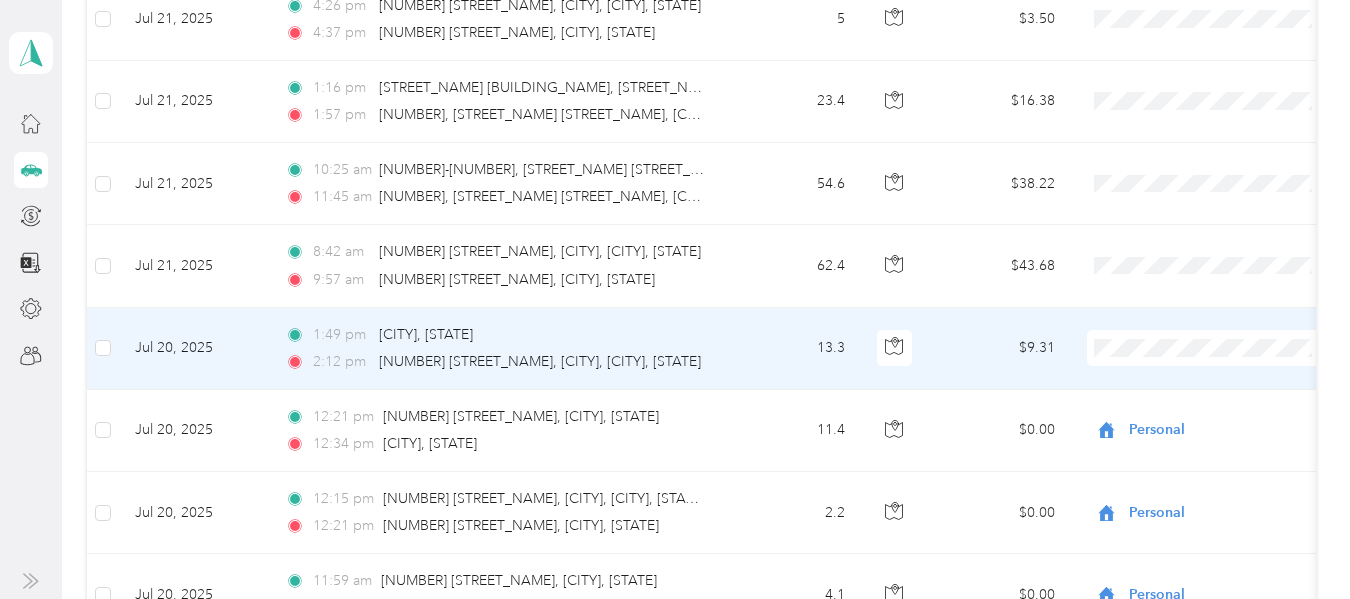 click on "Personal" at bounding box center [1228, 89] 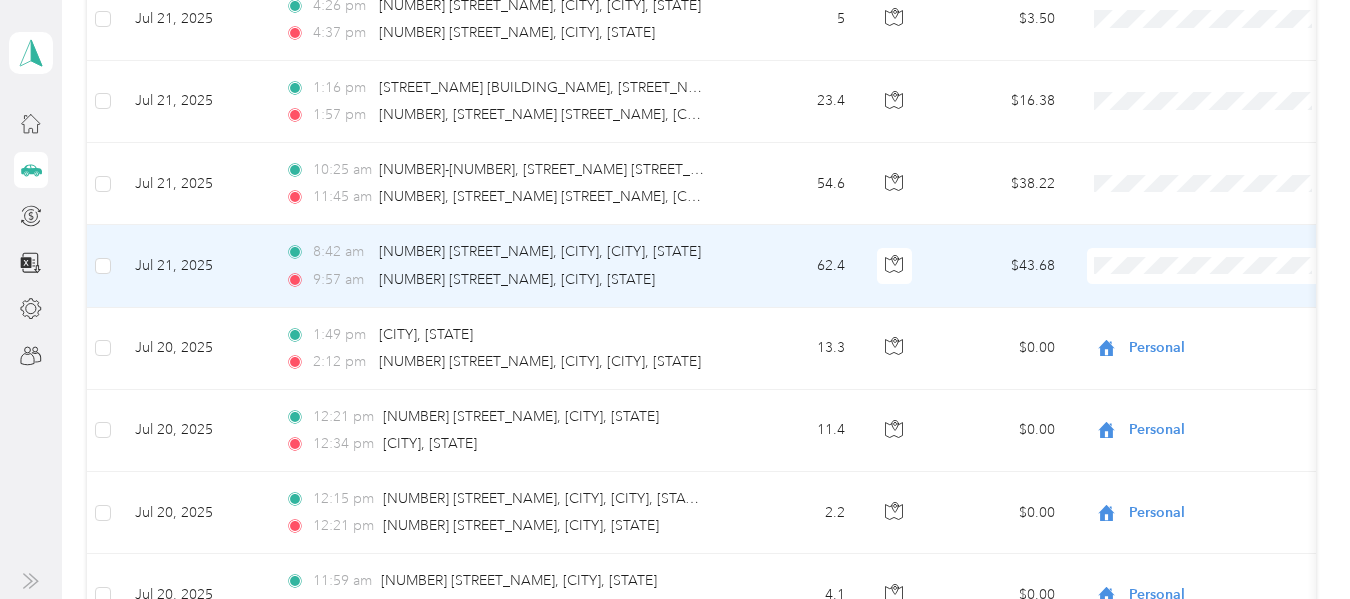 click on "Real Estate" at bounding box center (1211, 367) 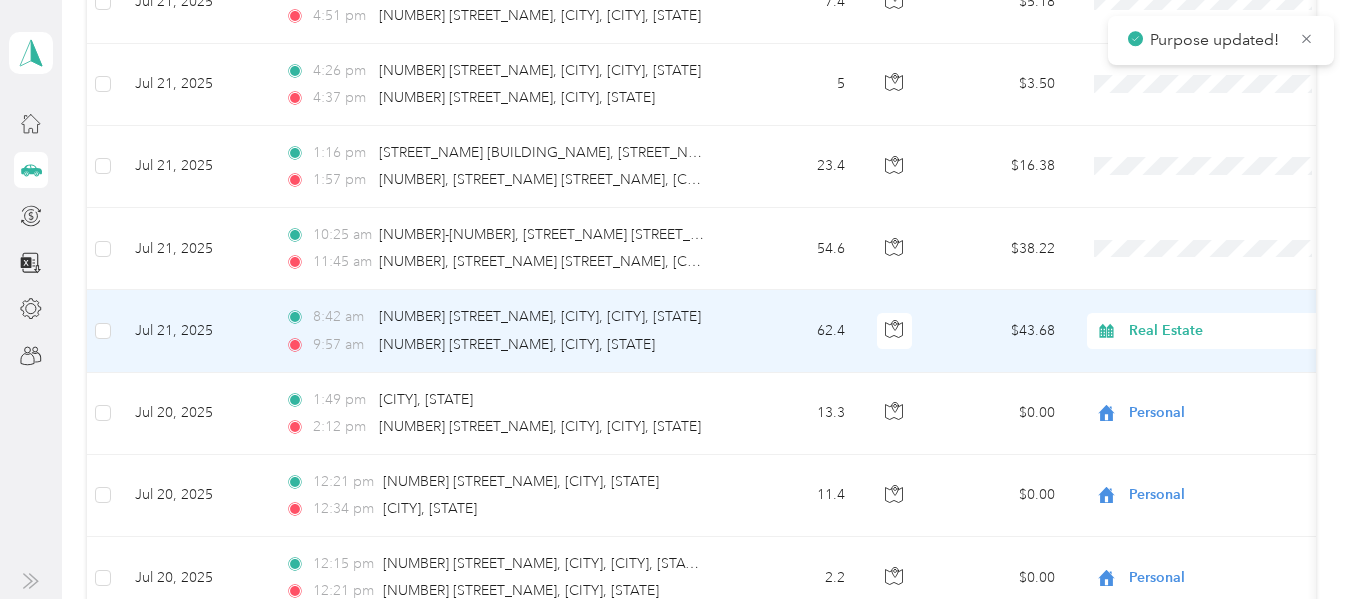 scroll, scrollTop: 756, scrollLeft: 0, axis: vertical 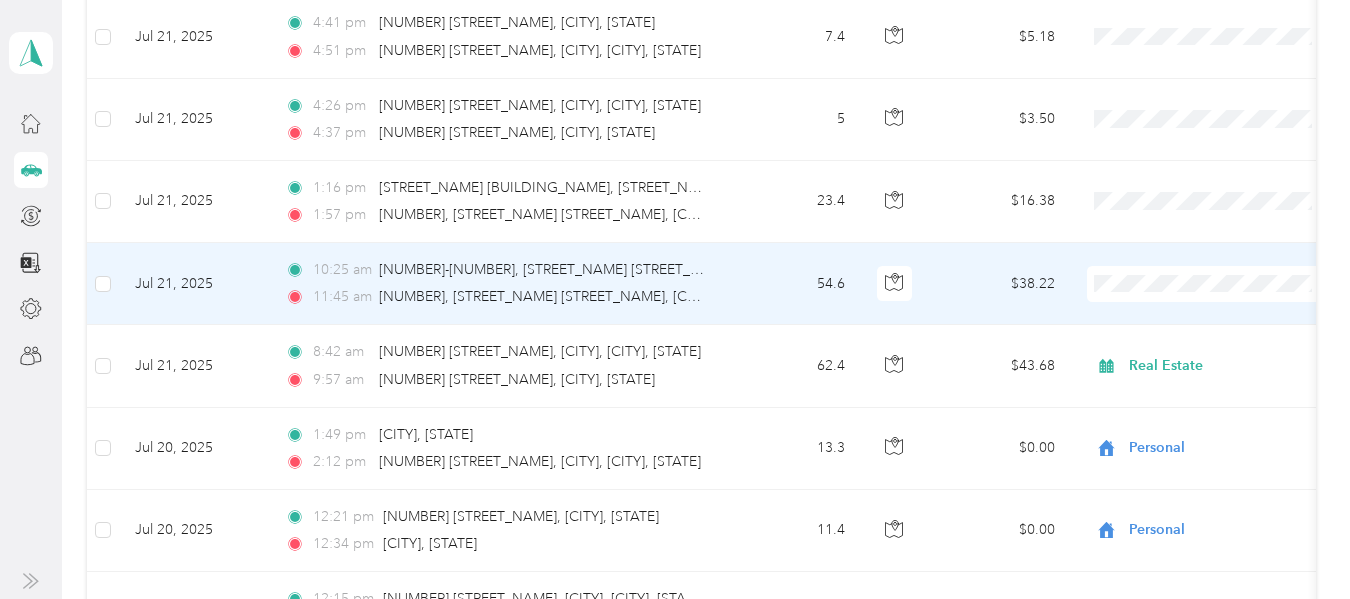 click on "Real Estate" at bounding box center (1228, 383) 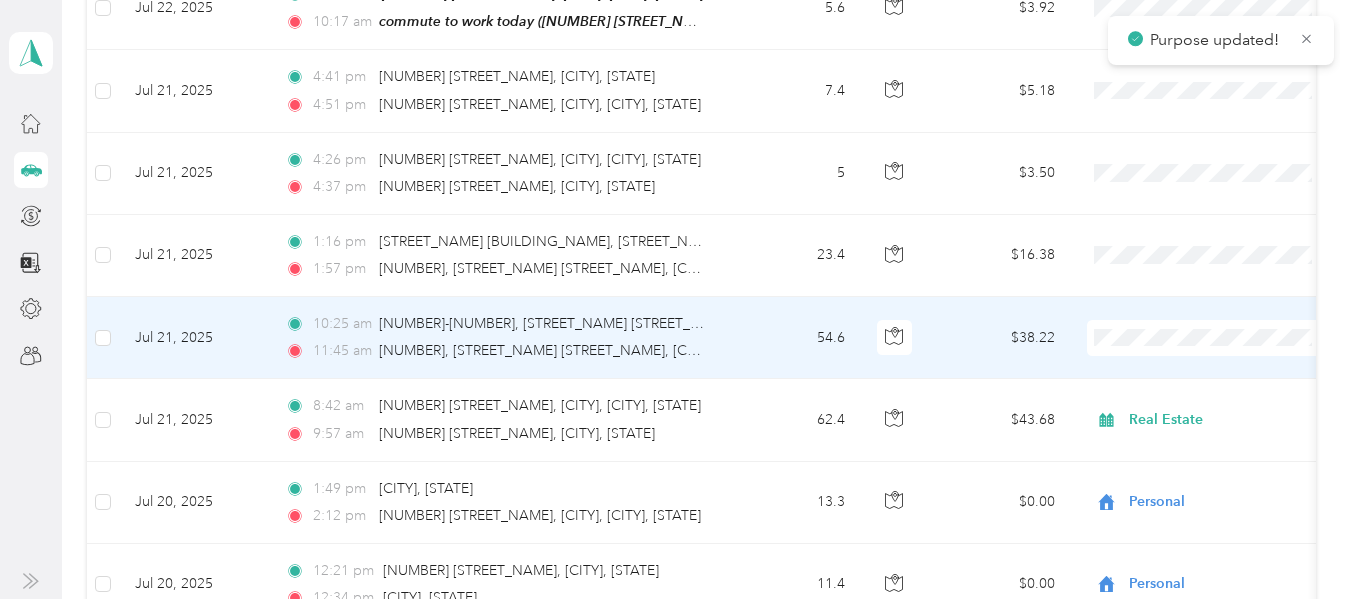 scroll, scrollTop: 656, scrollLeft: 0, axis: vertical 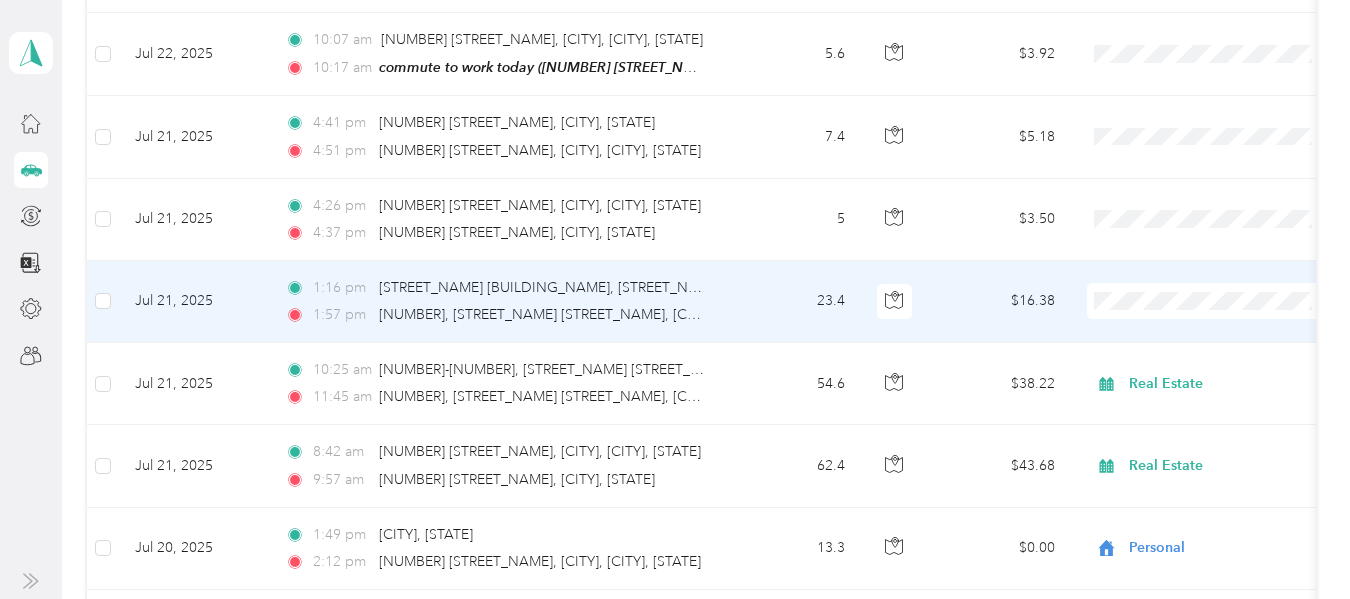 click on "Real Estate" at bounding box center (1228, 404) 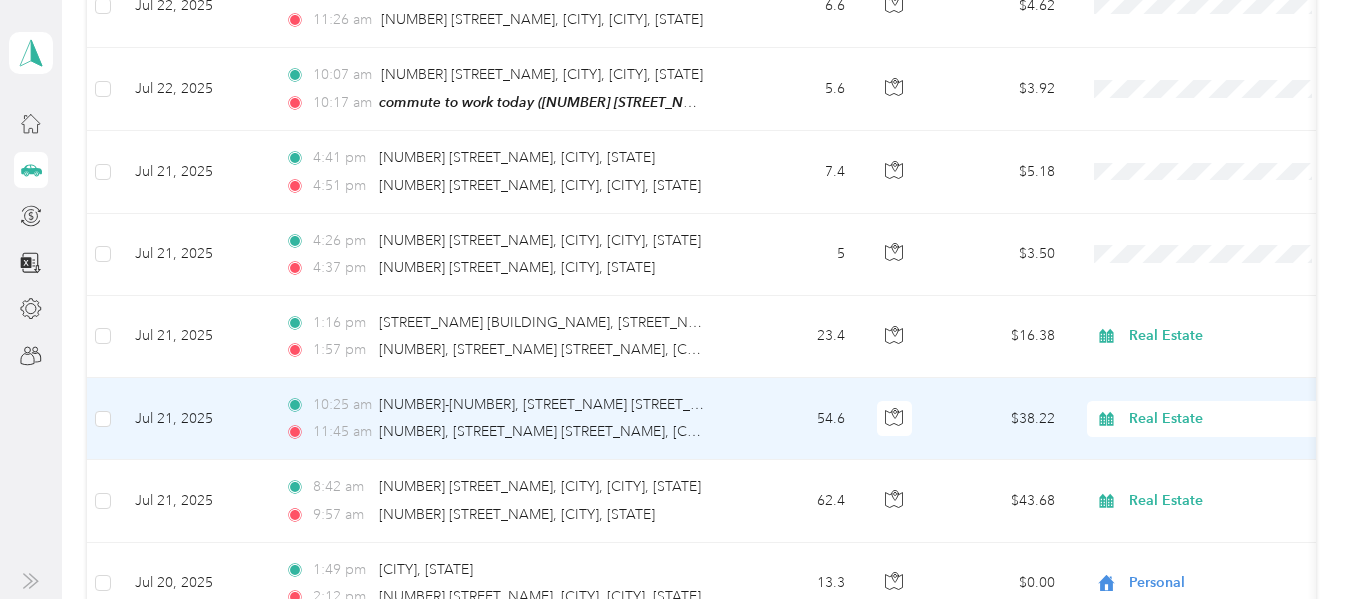 scroll, scrollTop: 656, scrollLeft: 0, axis: vertical 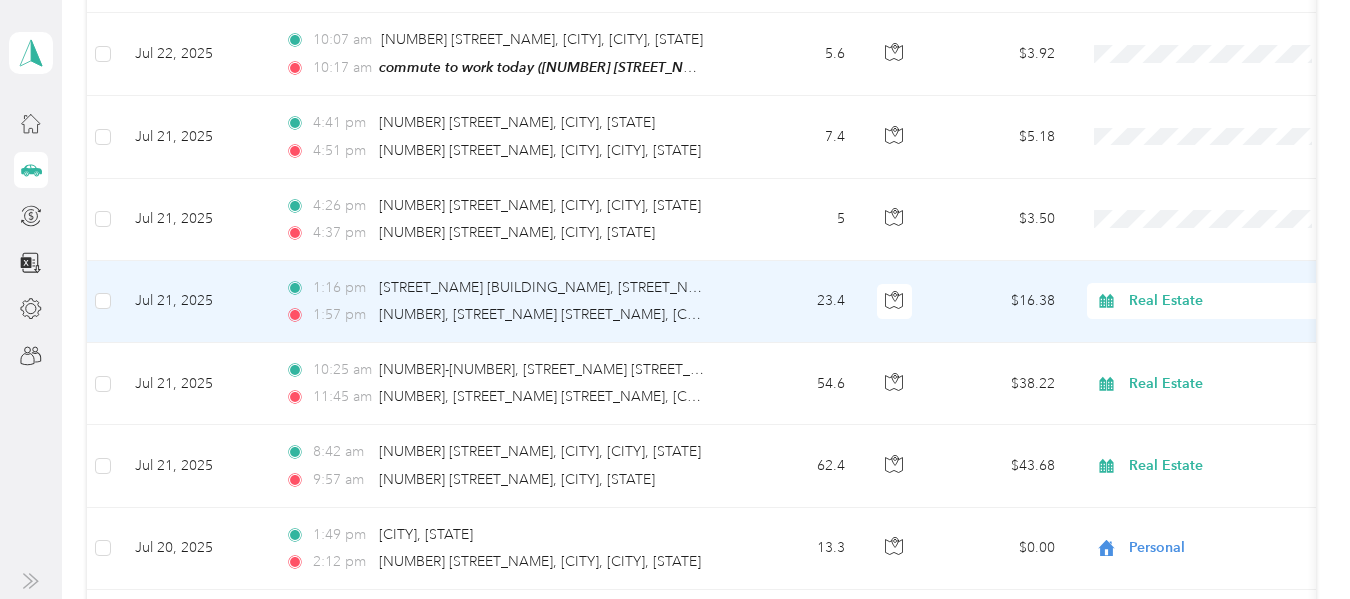 click on "Jul 21, 2025" at bounding box center [194, 302] 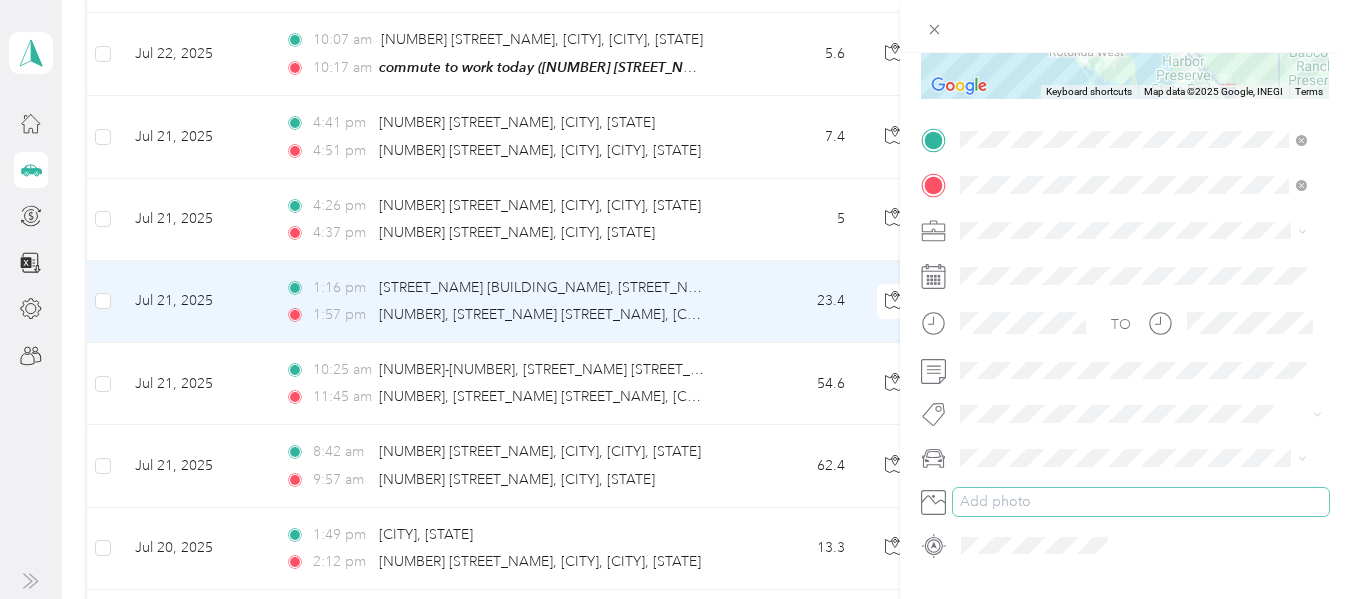 scroll, scrollTop: 400, scrollLeft: 0, axis: vertical 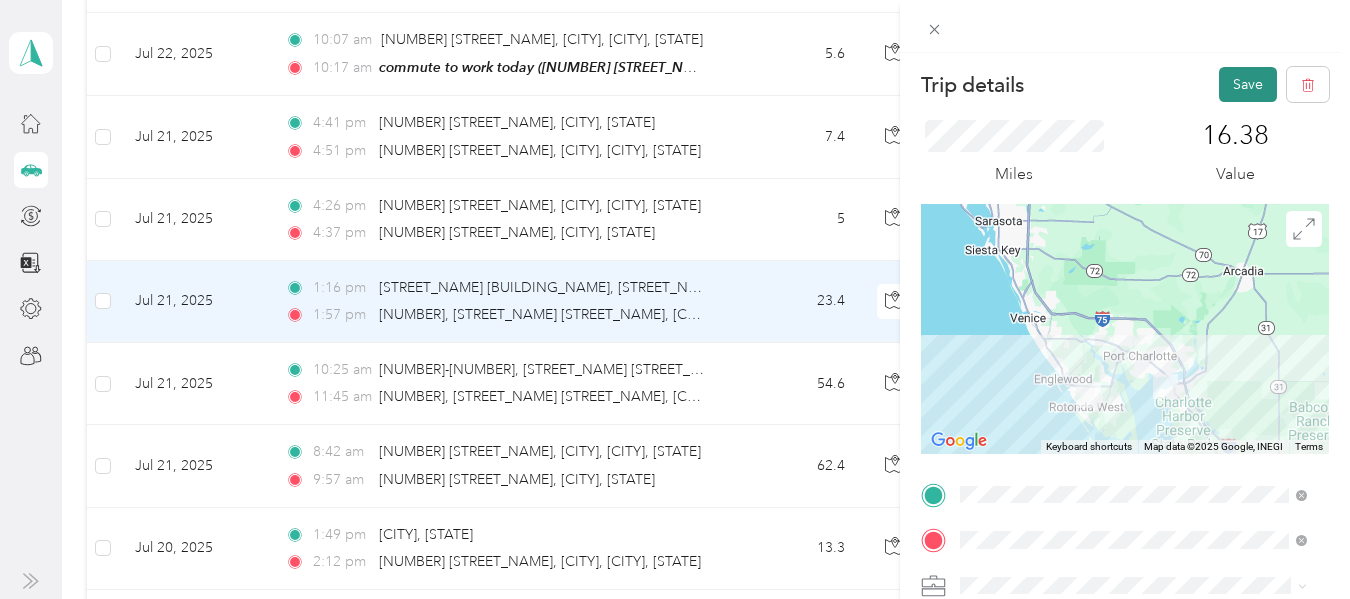 click on "Save" at bounding box center (1248, 84) 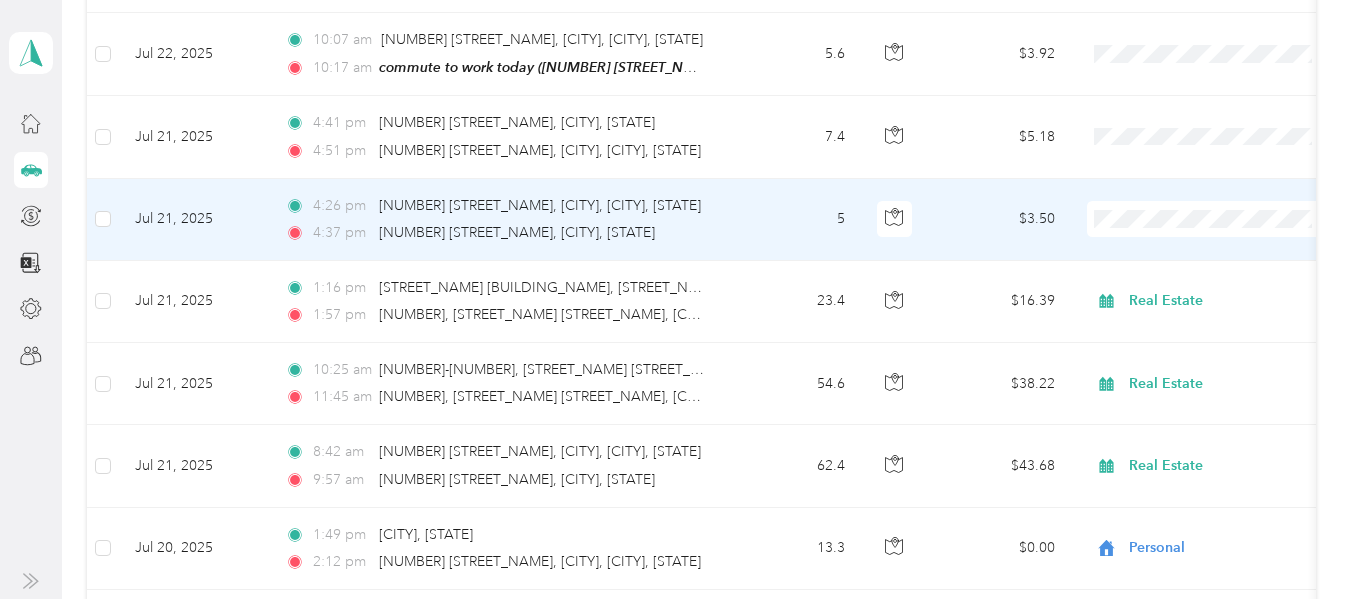 click on "Personal" at bounding box center (1211, 287) 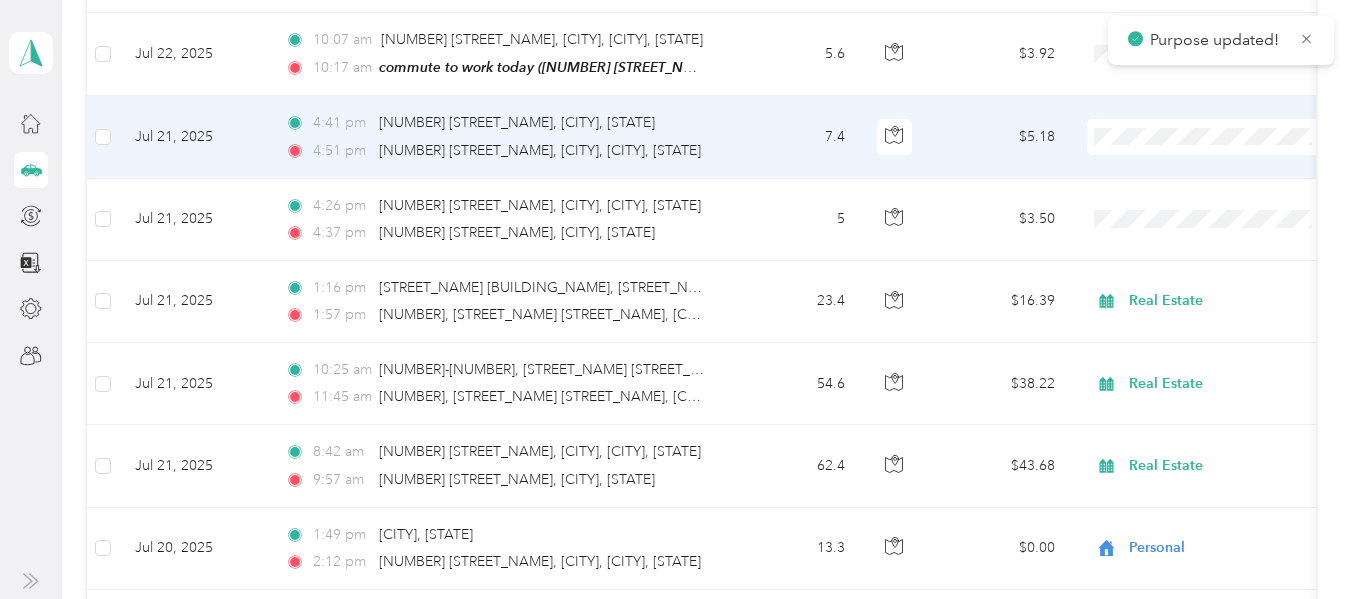 click on "Personal" at bounding box center (1228, 205) 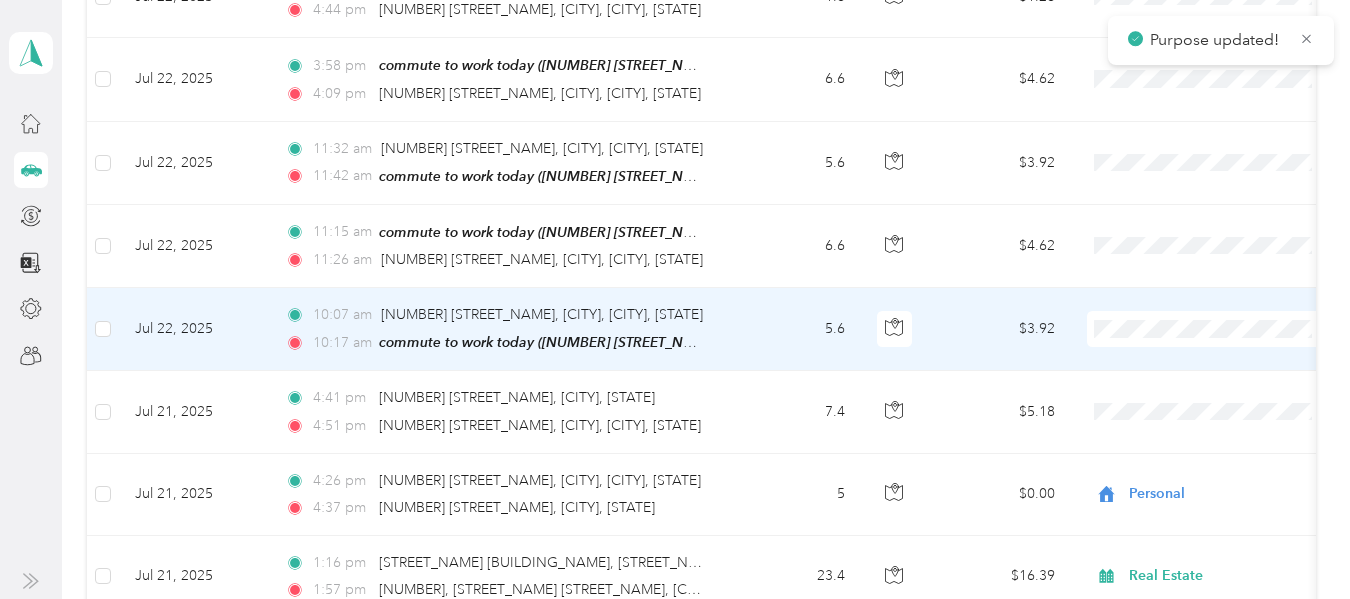scroll, scrollTop: 356, scrollLeft: 0, axis: vertical 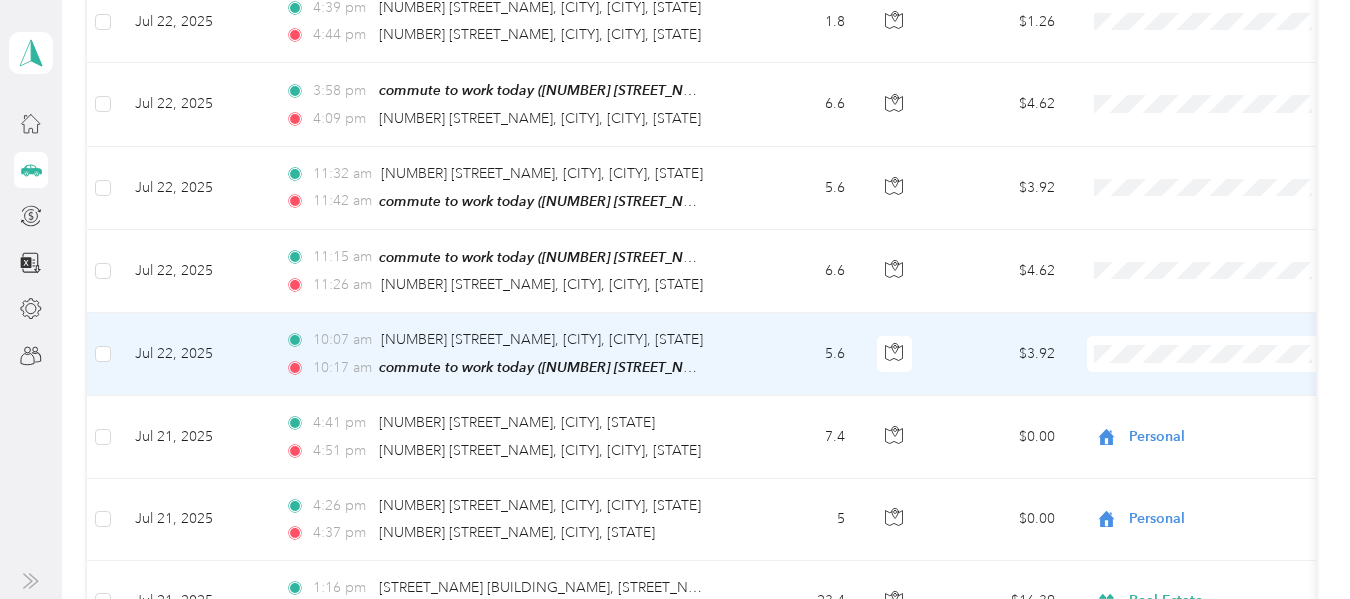 click on "Commute" at bounding box center [1228, 313] 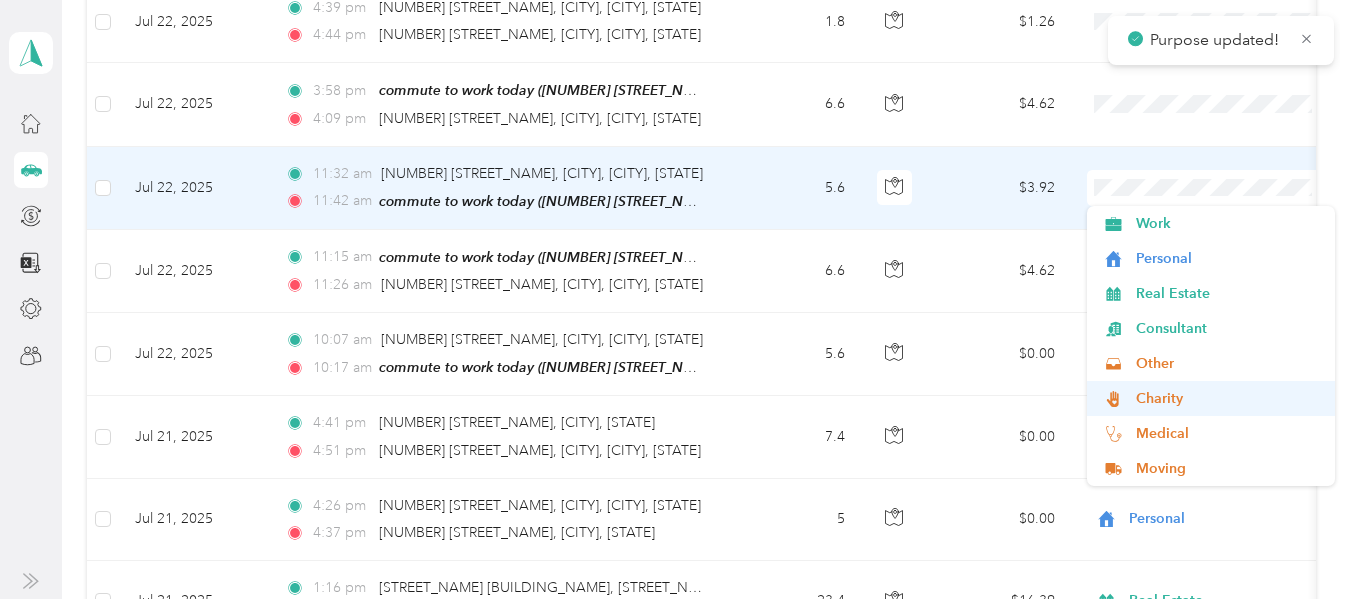 scroll, scrollTop: 35, scrollLeft: 0, axis: vertical 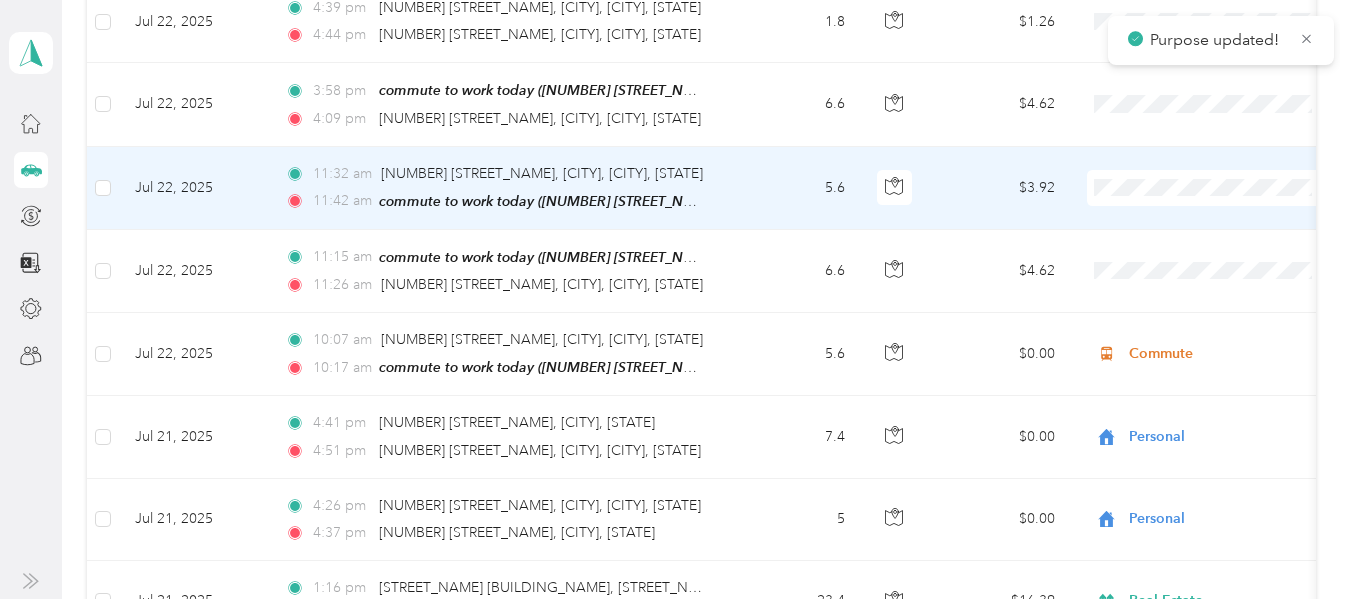 click on "Commute" at bounding box center [1228, 465] 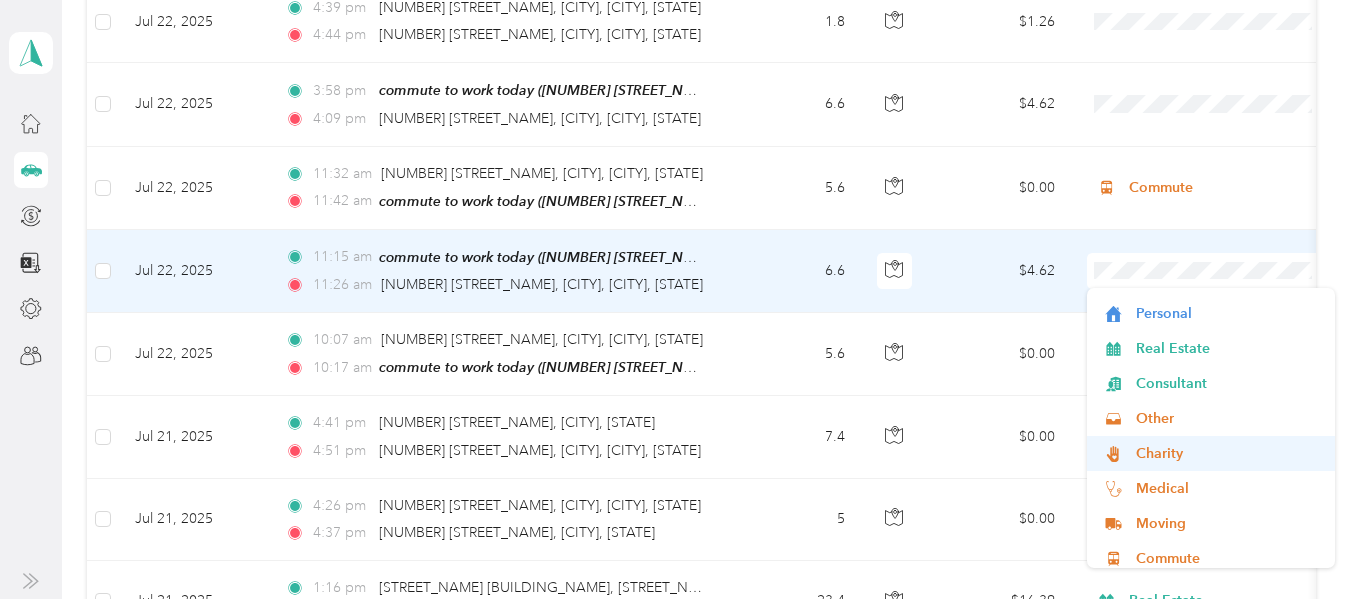 scroll, scrollTop: 35, scrollLeft: 0, axis: vertical 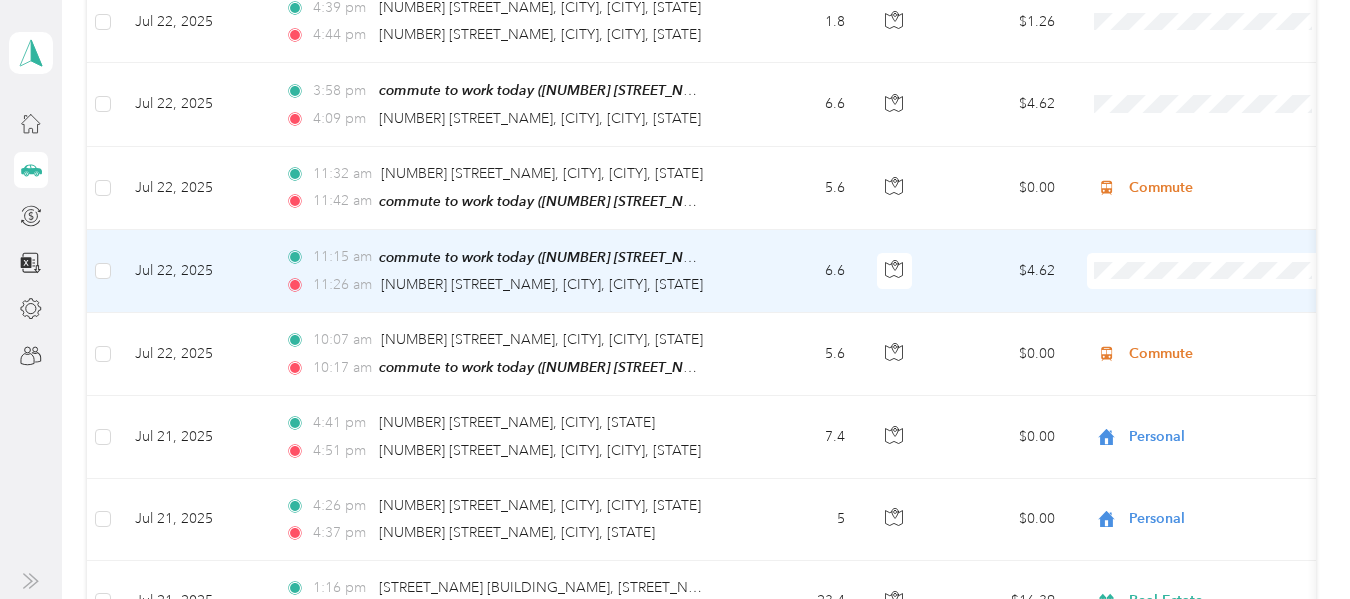 click on "Commute" at bounding box center [1228, 550] 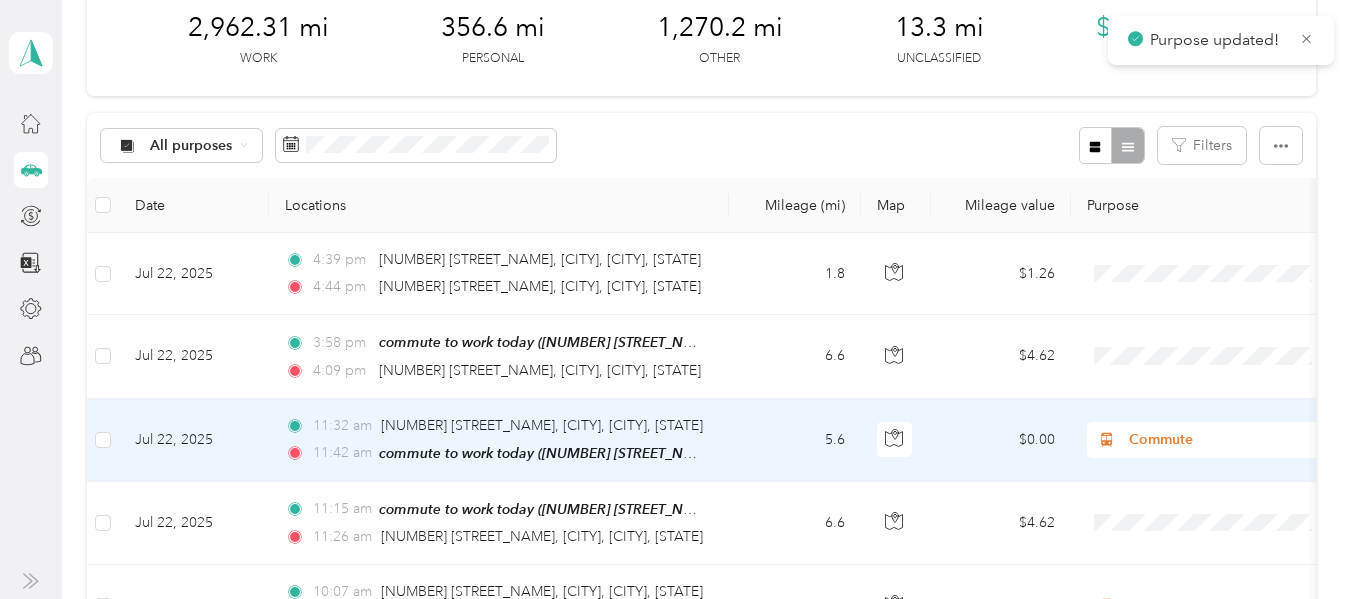 scroll, scrollTop: 56, scrollLeft: 0, axis: vertical 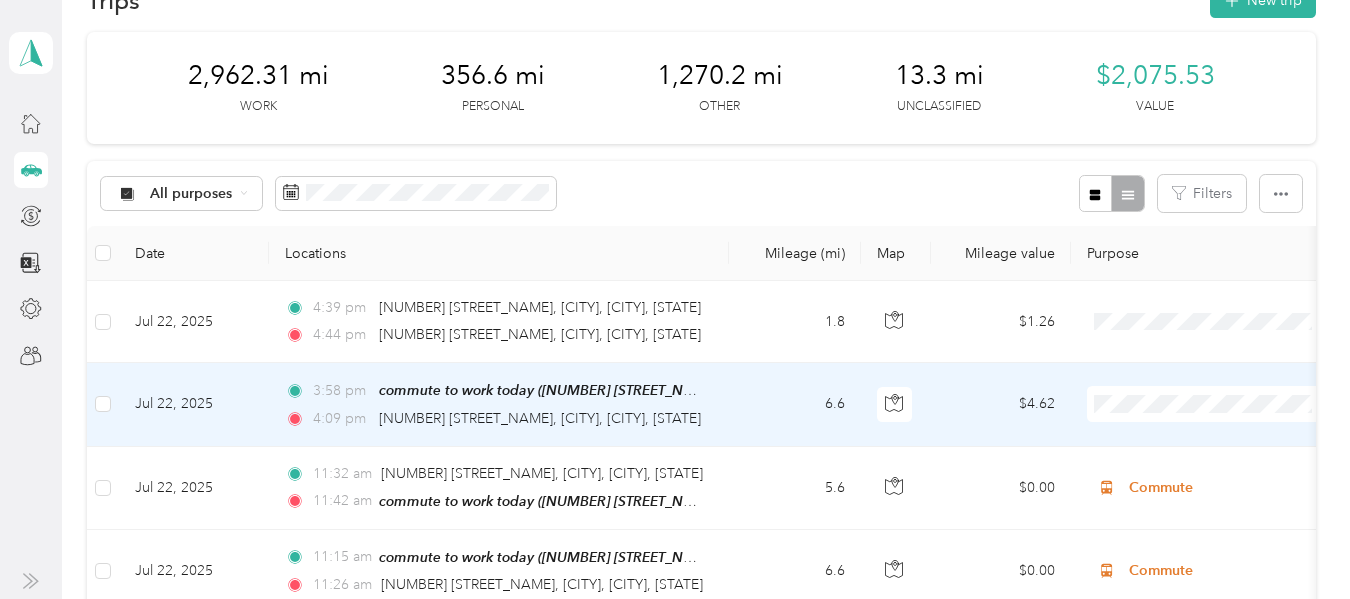 click on "Commute" at bounding box center (1228, 360) 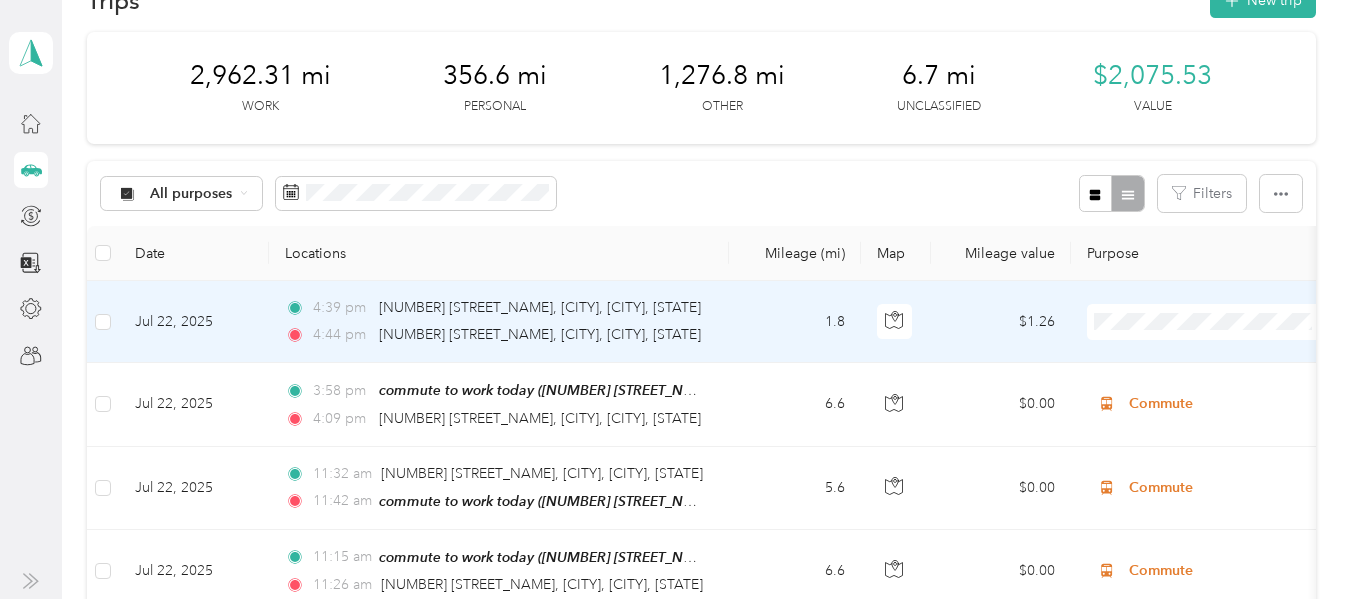 click on "Personal" at bounding box center [1228, 74] 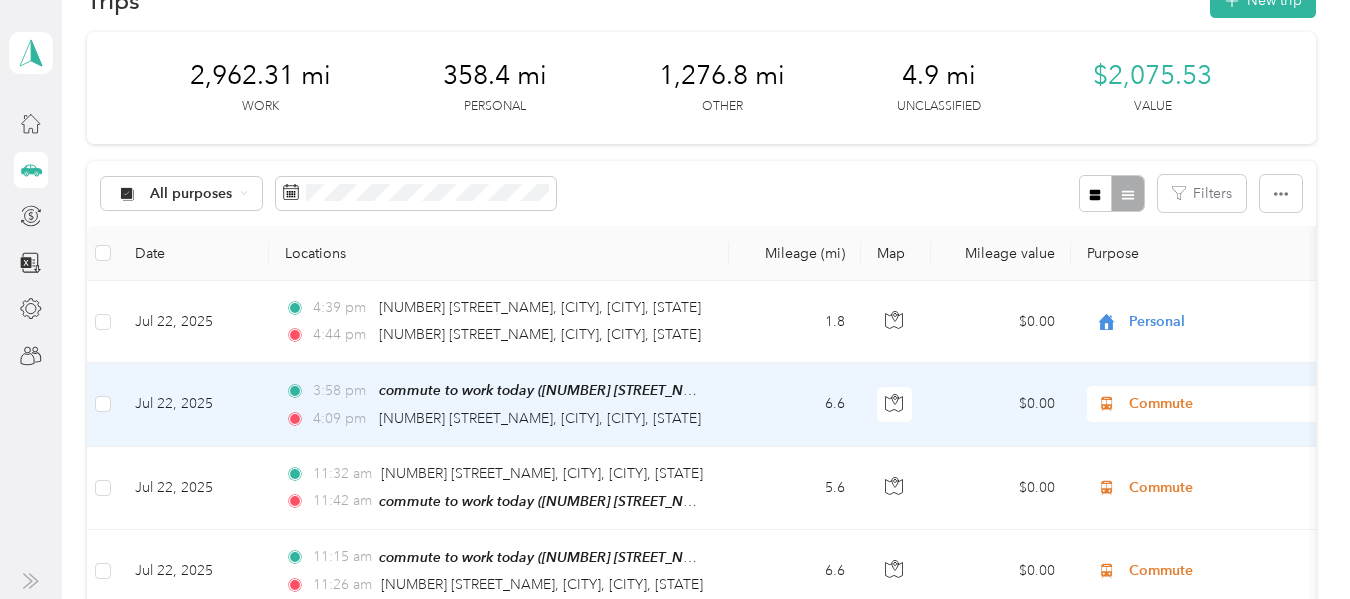 scroll, scrollTop: 0, scrollLeft: 0, axis: both 